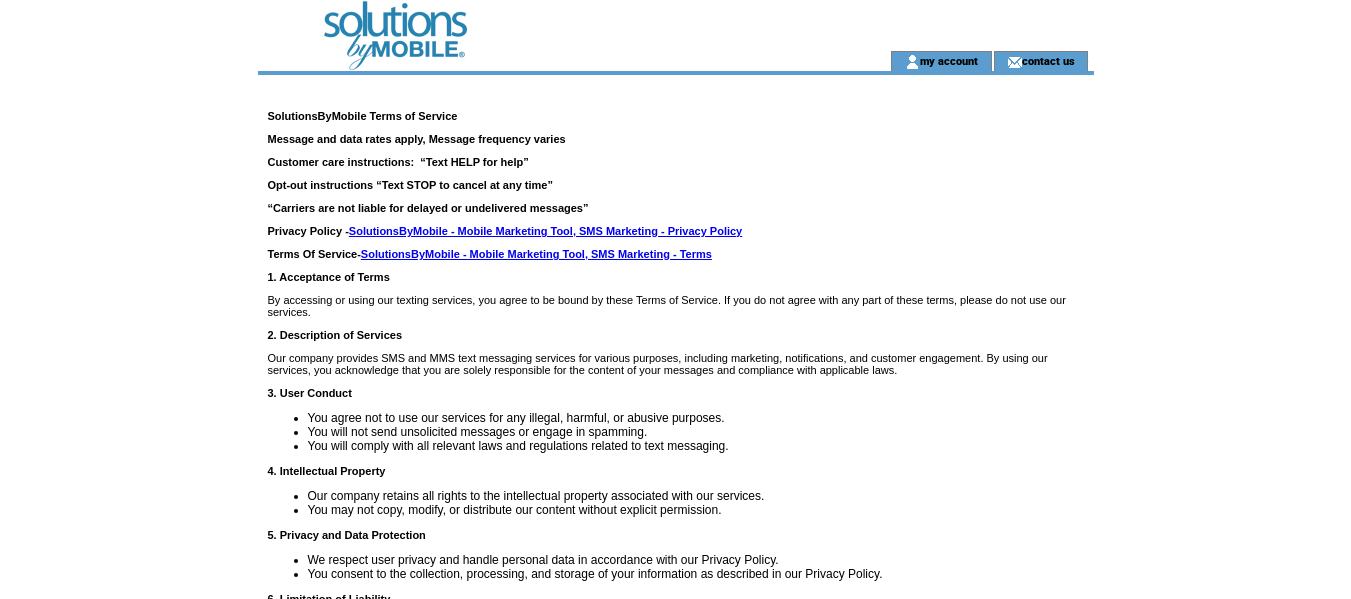 scroll, scrollTop: 0, scrollLeft: 0, axis: both 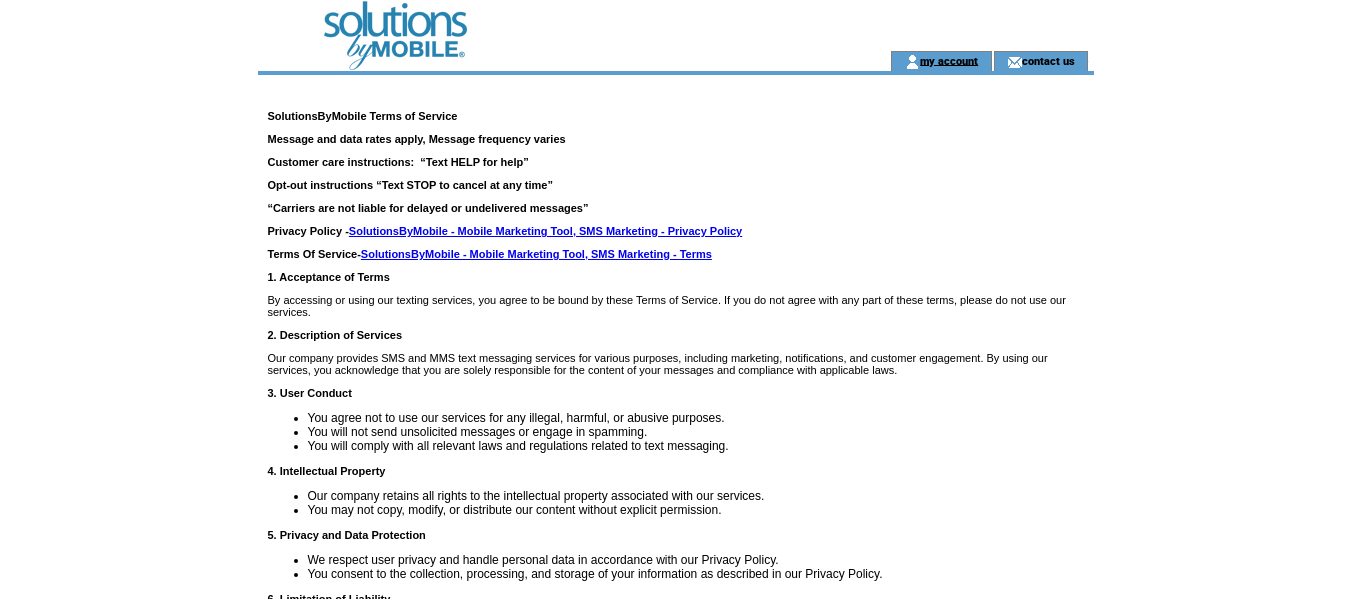 click on "my account" at bounding box center (949, 60) 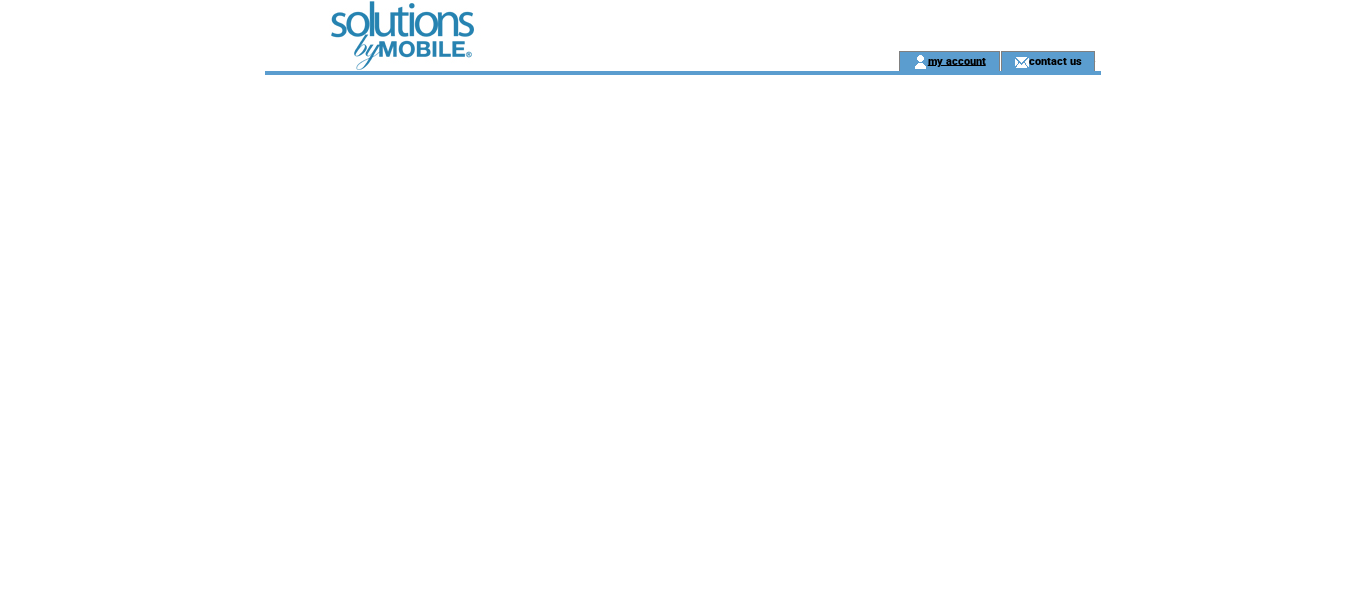 scroll, scrollTop: 0, scrollLeft: 0, axis: both 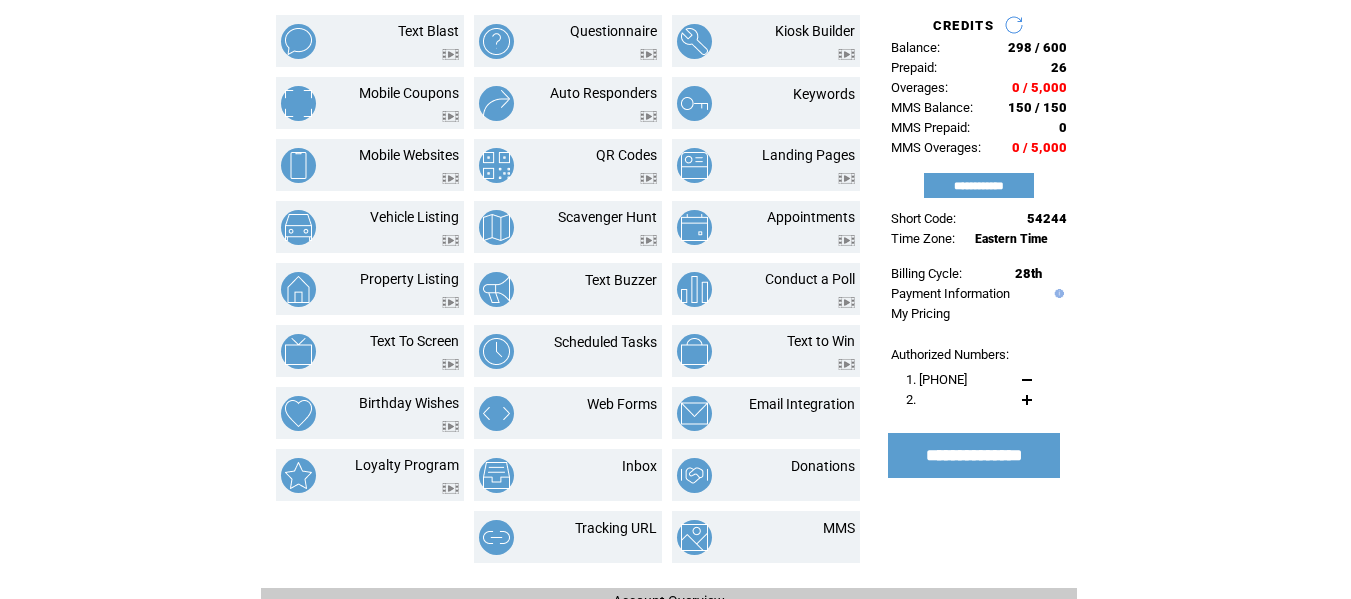 click on "SSL Secure Gateway
SSL Secure Gateway
https://[URL]
a
Hello[FIRST]
logout
contact us" 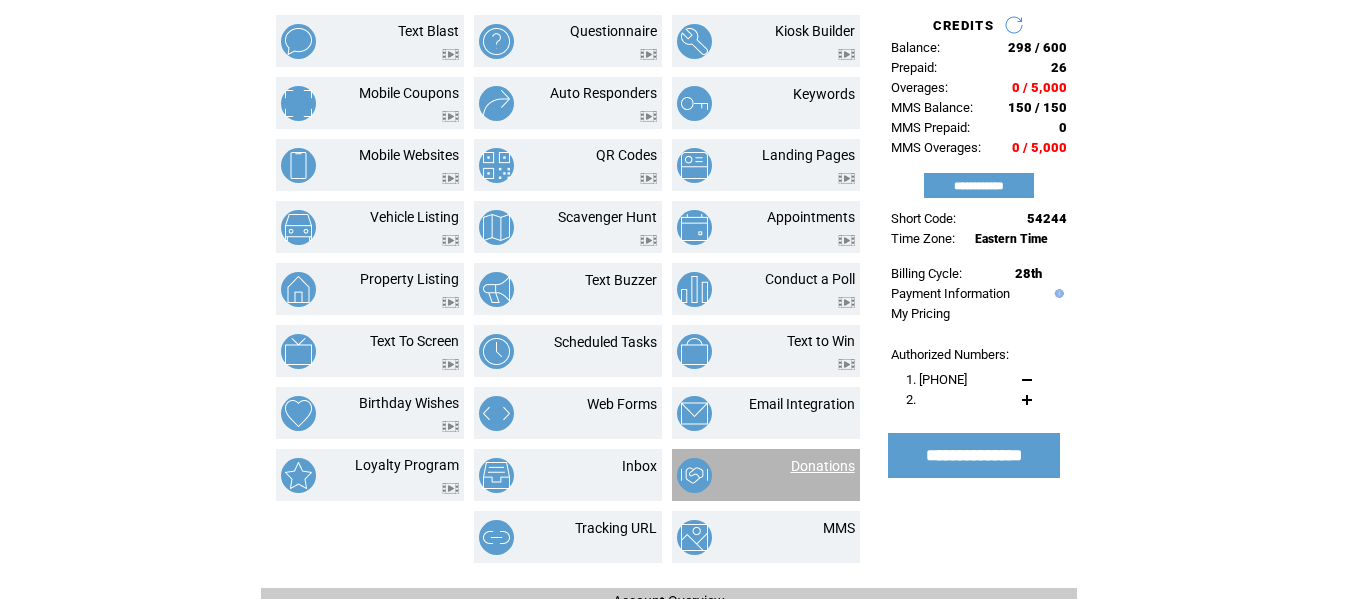 click on "Donations" at bounding box center [823, 466] 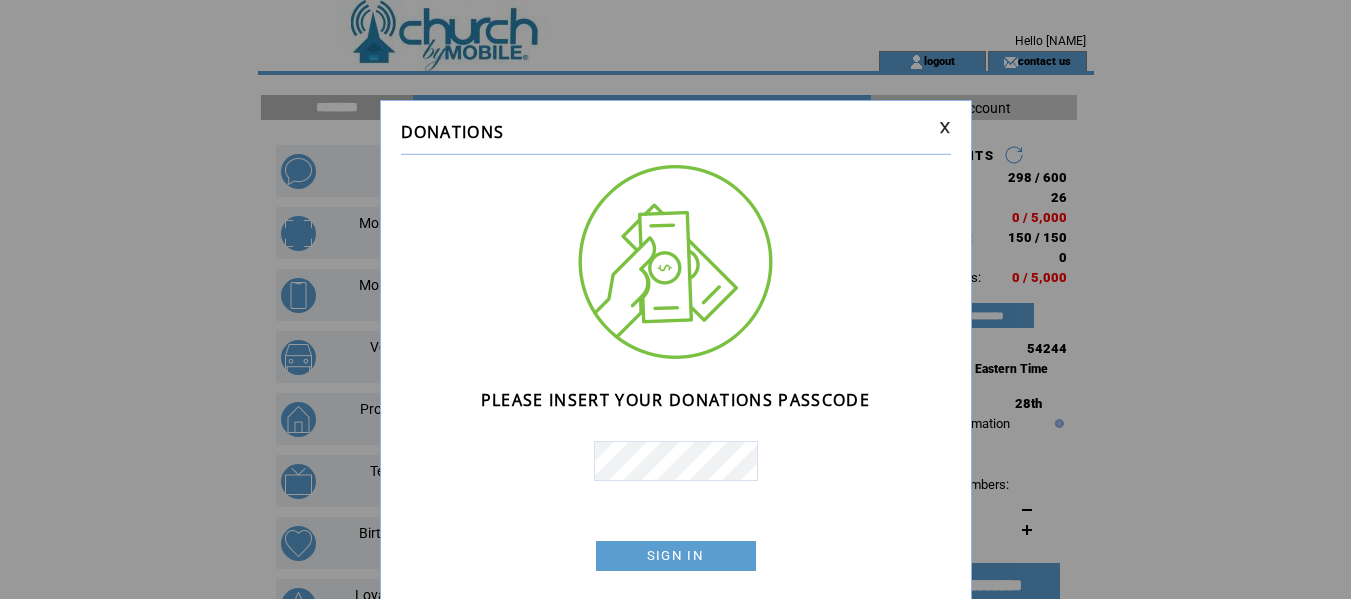 scroll, scrollTop: 0, scrollLeft: 0, axis: both 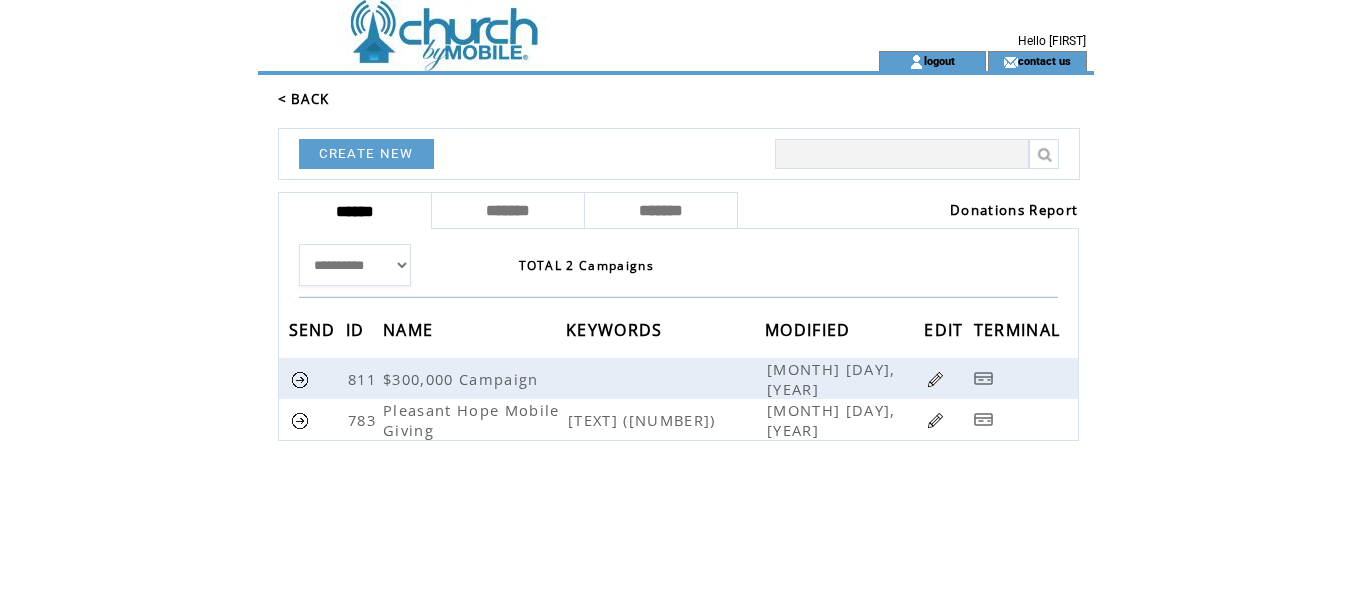 click on "Donations Report" at bounding box center (1014, 210) 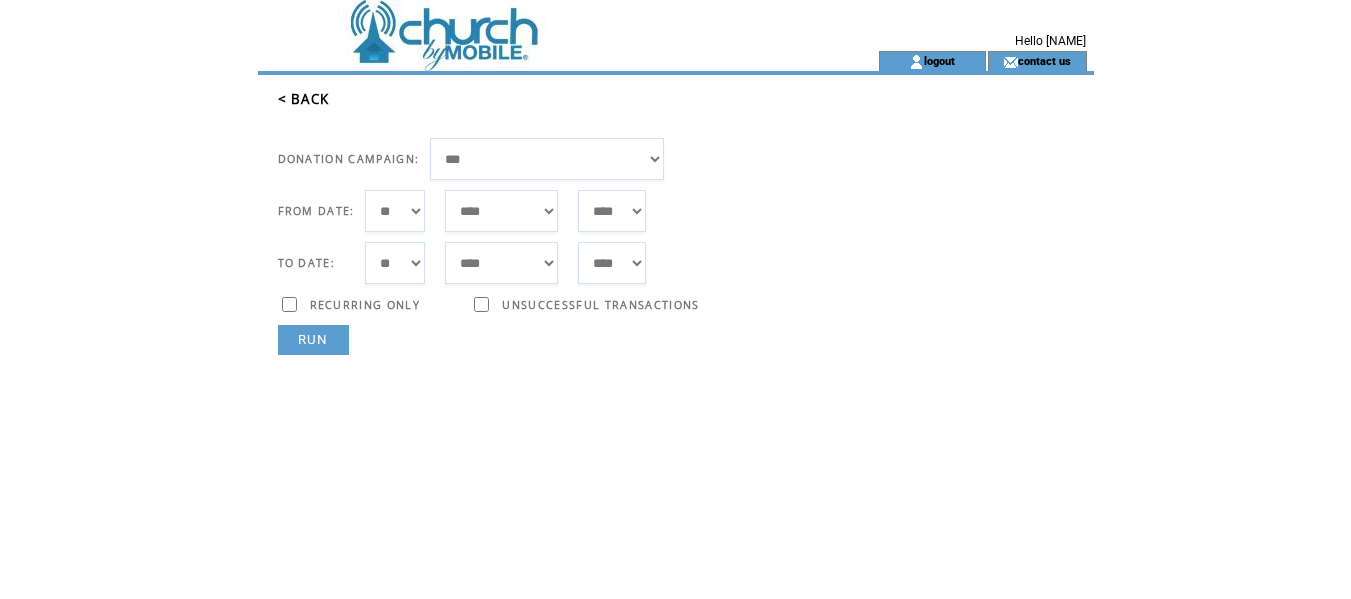 scroll, scrollTop: 0, scrollLeft: 0, axis: both 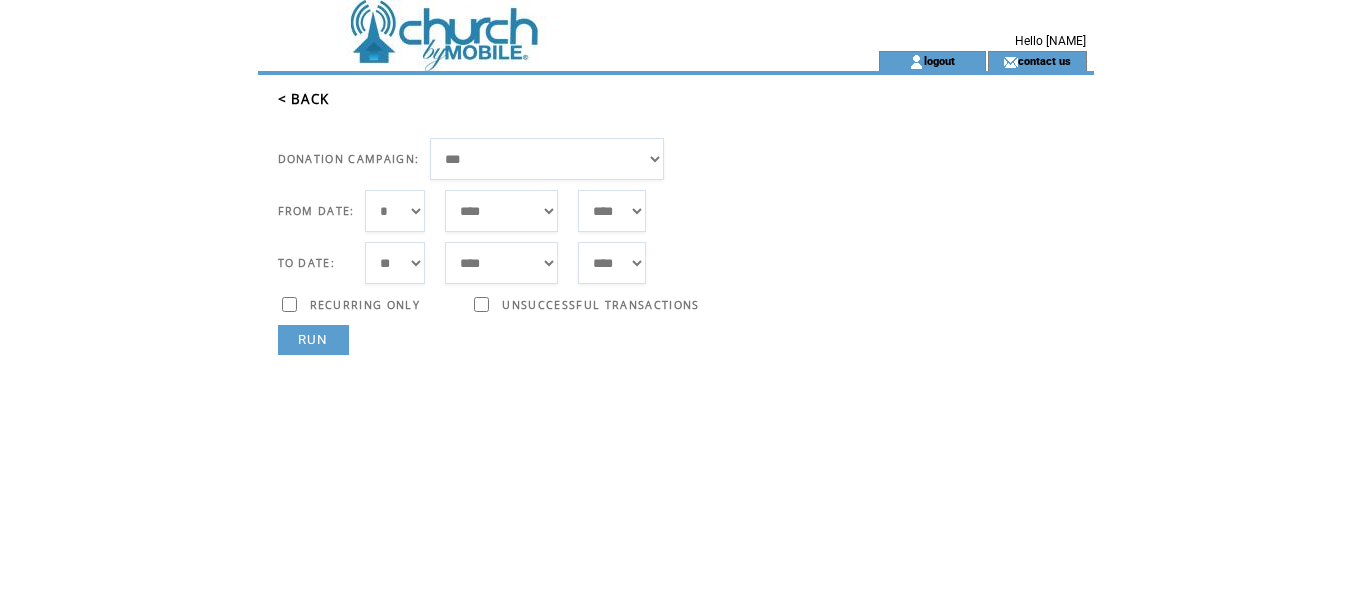 click on "*** 	 * 	 * 	 * 	 * 	 * 	 * 	 * 	 * 	 * 	 ** 	 ** 	 ** 	 ** 	 ** 	 ** 	 ** 	 ** 	 ** 	 ** 	 ** 	 ** 	 ** 	 ** 	 ** 	 ** 	 ** 	 ** 	 ** 	 ** 	 ** 	 **" at bounding box center (395, 211) 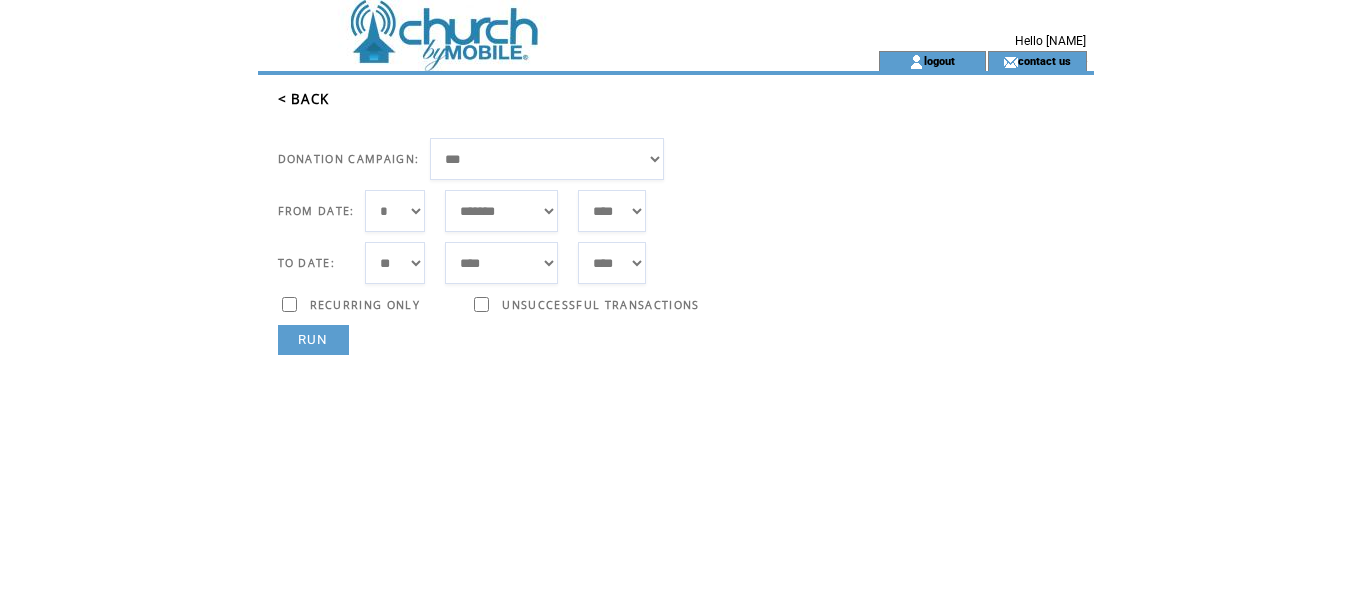 click on "***** 	 ******* 	 ******** 	 ***** 	 ***** 	 *** 	 **** 	 **** 	 ****** 	 ********* 	 ******* 	 ******** 	 ********" at bounding box center [501, 211] 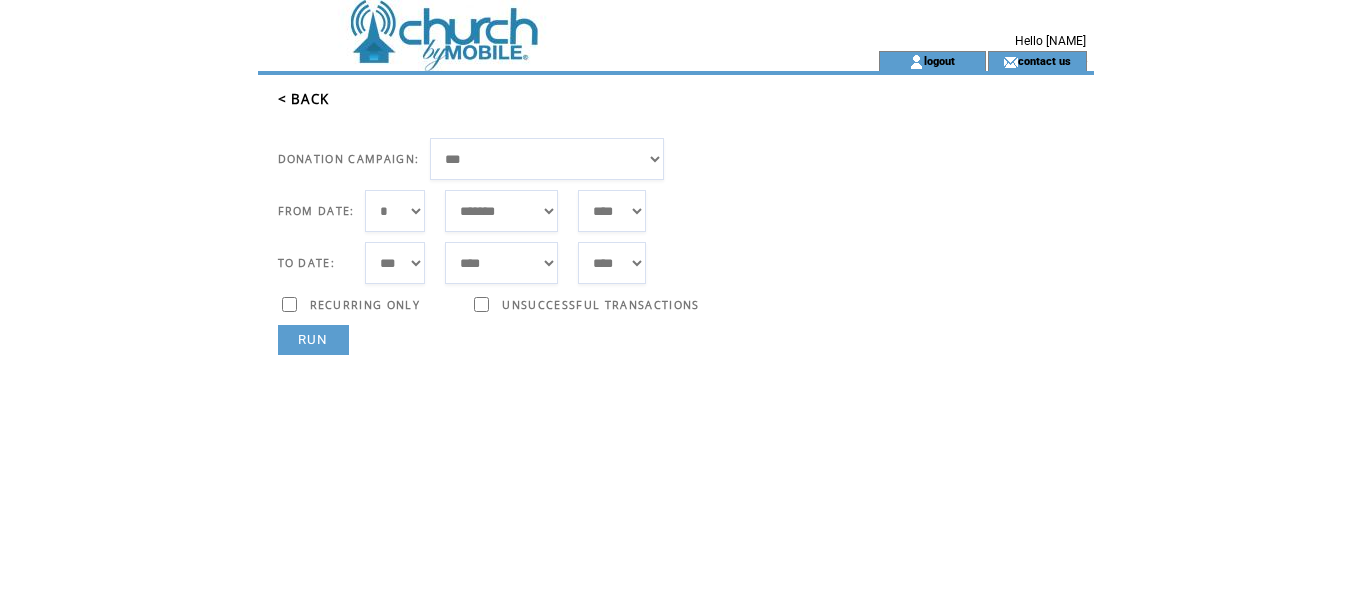 click on "*** 	 * 	 * 	 * 	 * 	 * 	 * 	 * 	 * 	 * 	 ** 	 ** 	 ** 	 ** 	 ** 	 ** 	 ** 	 ** 	 ** 	 ** 	 ** 	 ** 	 ** 	 ** 	 ** 	 ** 	 ** 	 ** 	 ** 	 ** 	 ** 	 **" at bounding box center [395, 263] 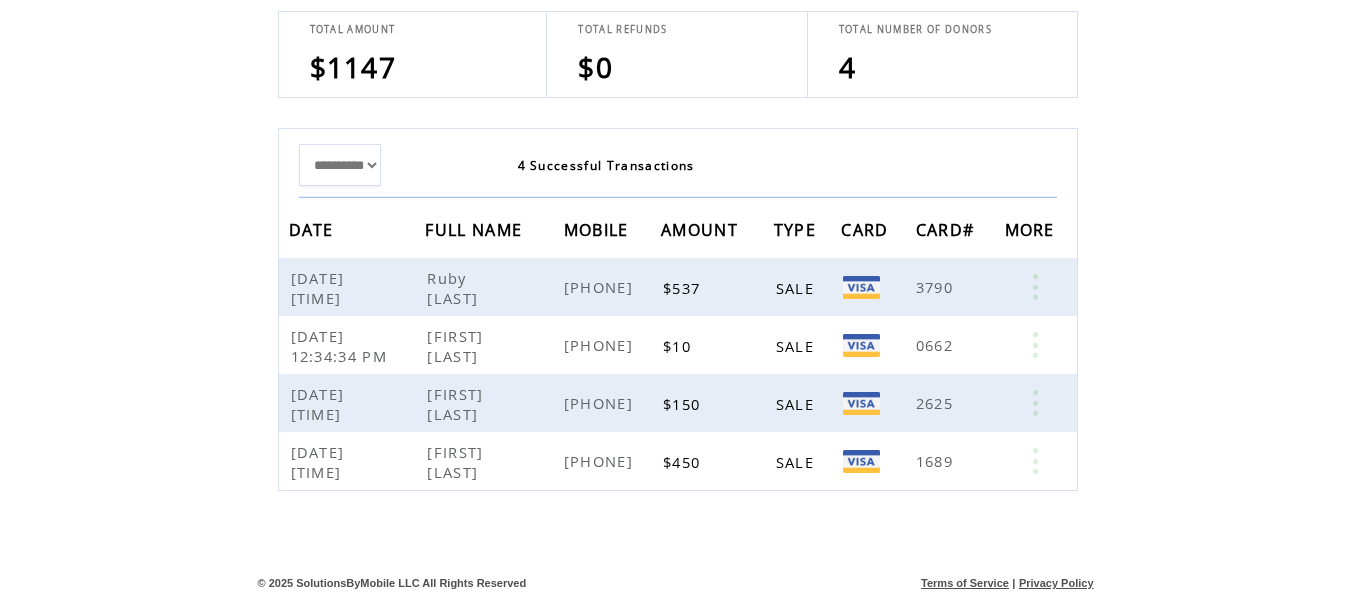 scroll, scrollTop: 353, scrollLeft: 0, axis: vertical 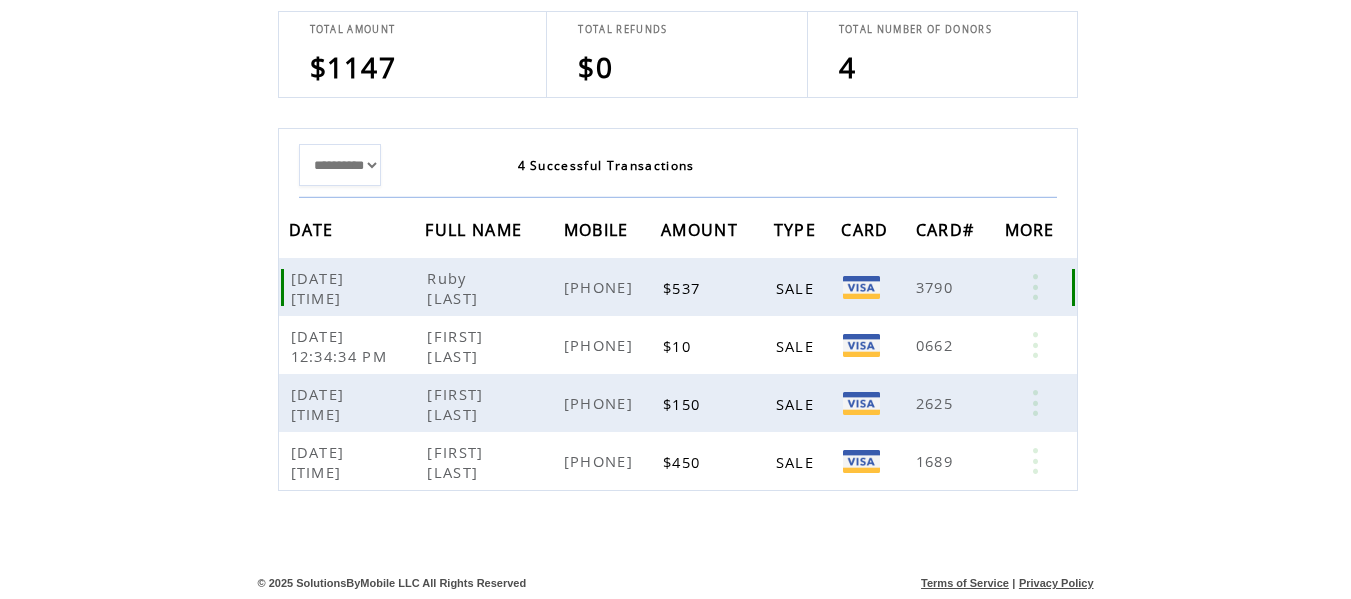 click on "07/06/2025 07:21:12 AM" at bounding box center (319, 288) 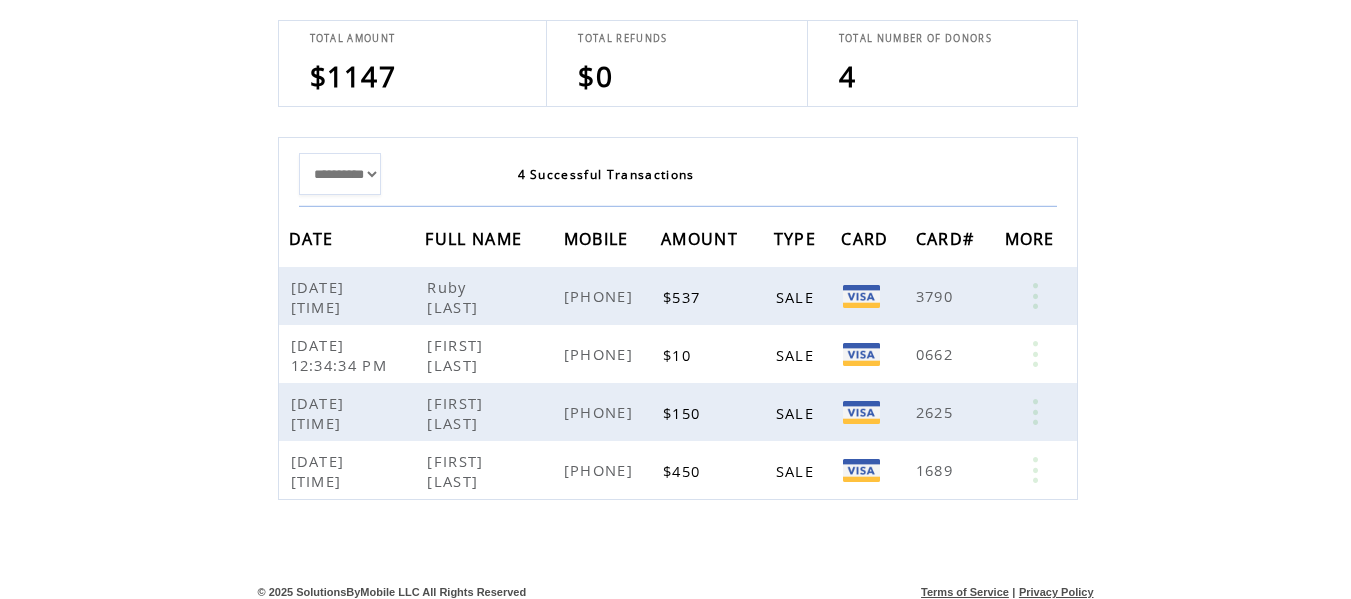scroll, scrollTop: 376, scrollLeft: 0, axis: vertical 